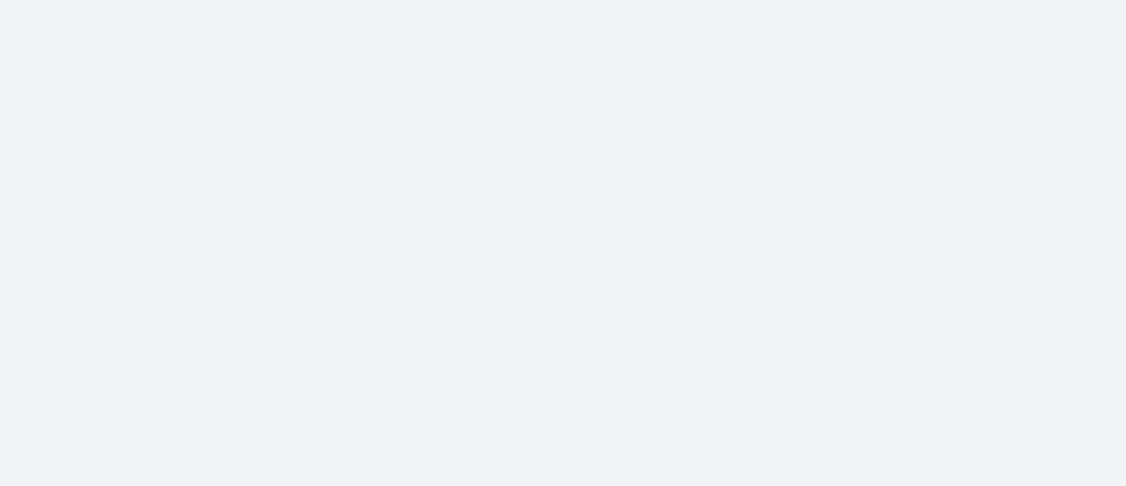scroll, scrollTop: 0, scrollLeft: 0, axis: both 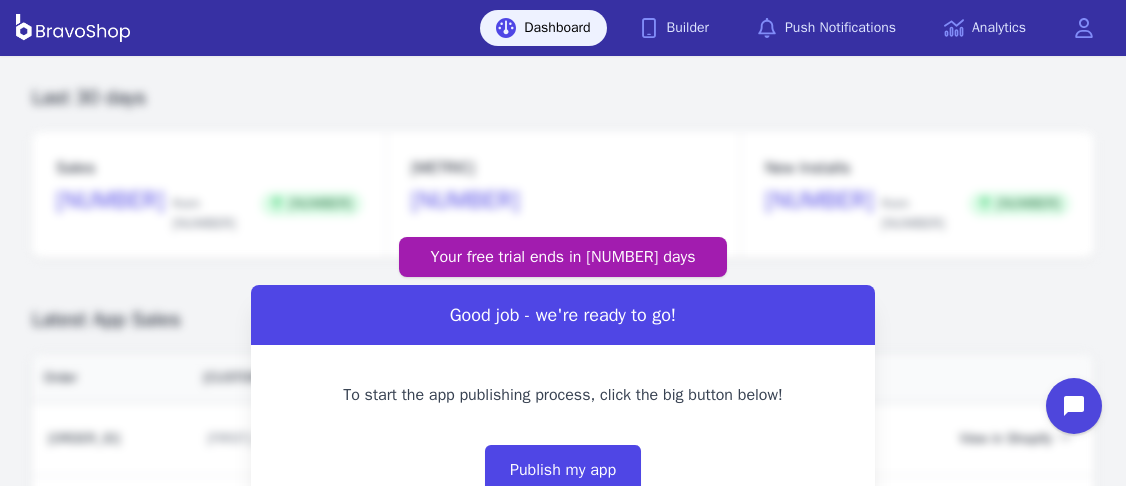 click on "Your free trial ends in   9   days Good job - we're ready to go! To start the app publishing process, click the big button below! Publish my app If you have any questions or concerns, please reach out to our support team by clicking the chat bubble in the bottom right corner." at bounding box center (563, 411) 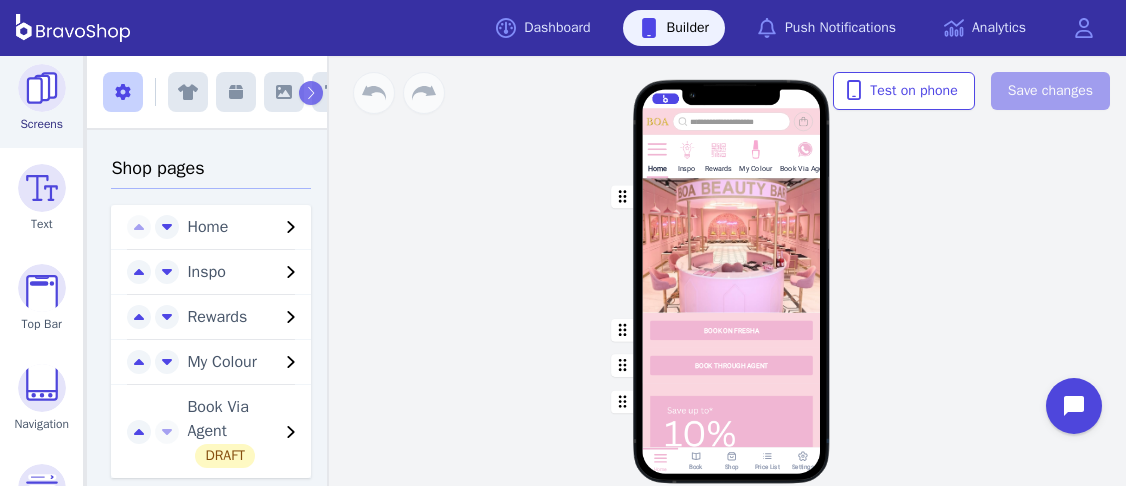 scroll, scrollTop: 112, scrollLeft: 0, axis: vertical 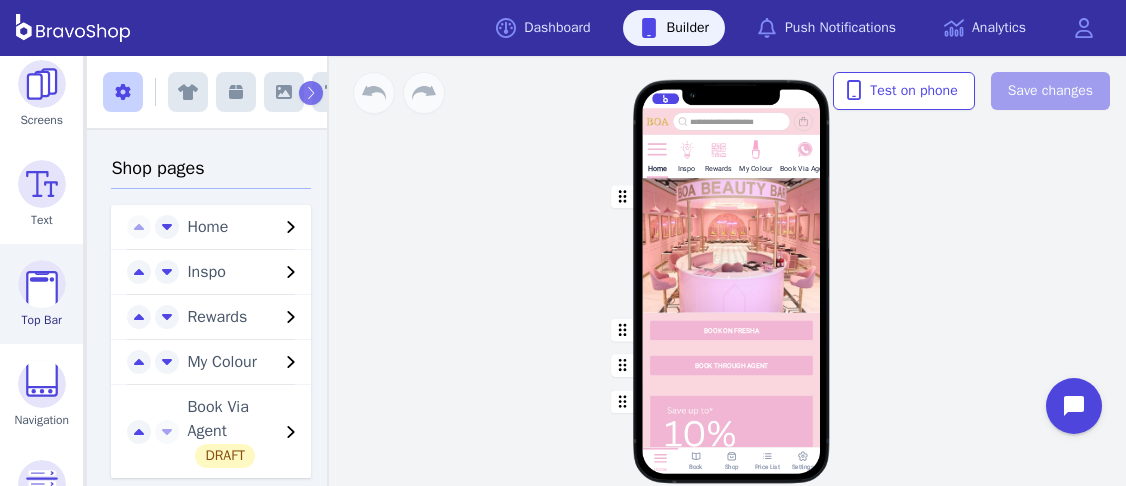 click at bounding box center [42, 284] 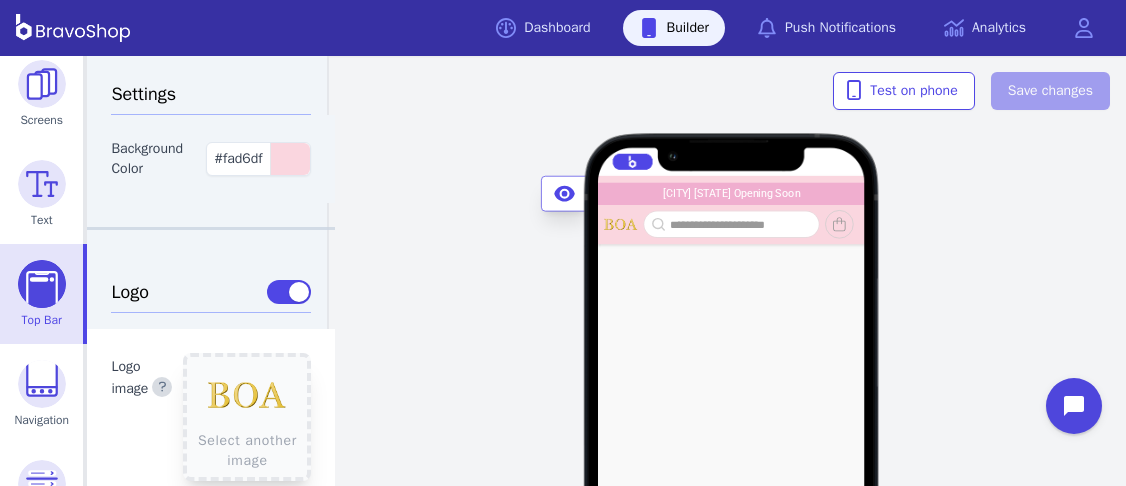 click on "Ballito Durban Opening Soon Winter Special - Soft Gel Tips + Gel Overlay Toes R390 Ballito Durban Opening Soon" at bounding box center (998, 193) 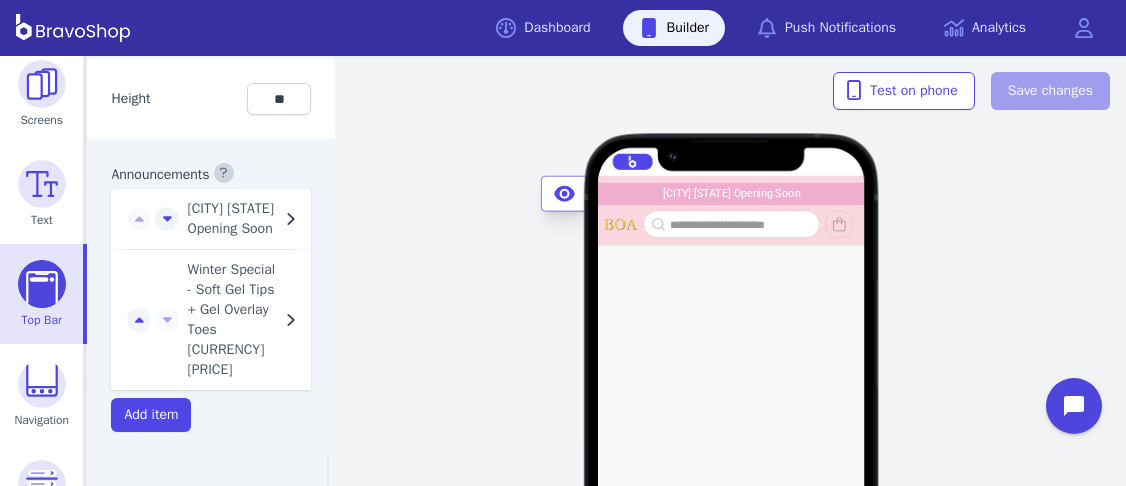 scroll, scrollTop: 1679, scrollLeft: 0, axis: vertical 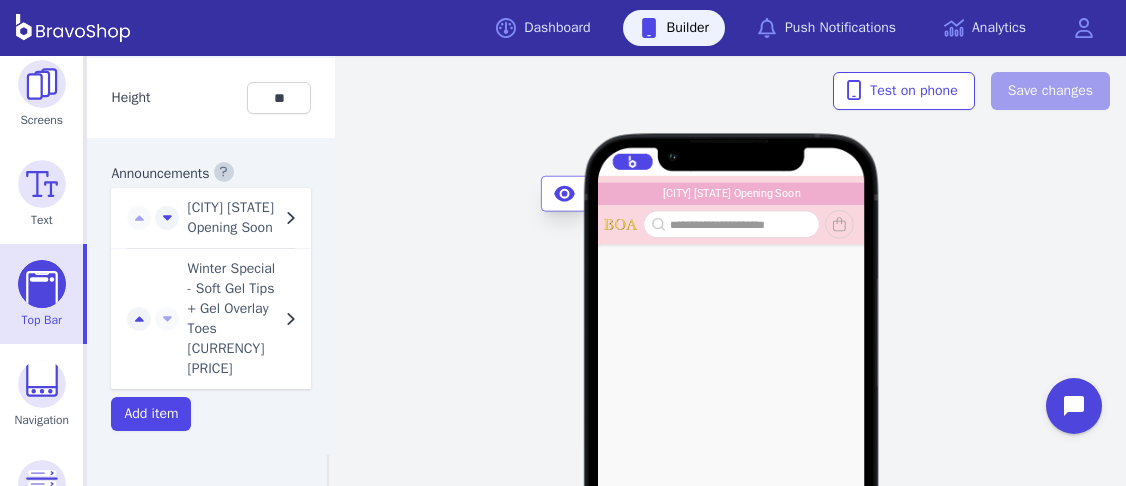 click at bounding box center (291, 218) 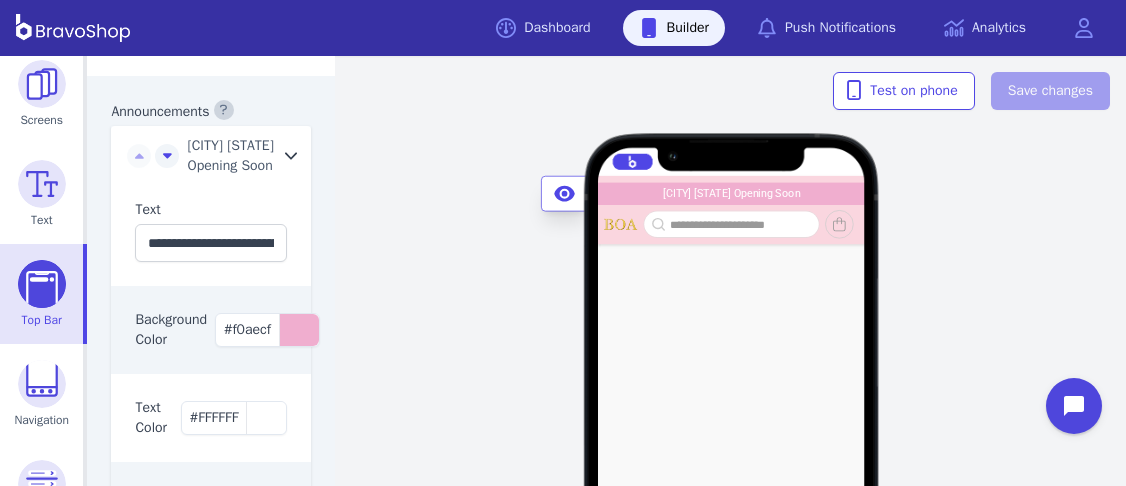 scroll, scrollTop: 1746, scrollLeft: 0, axis: vertical 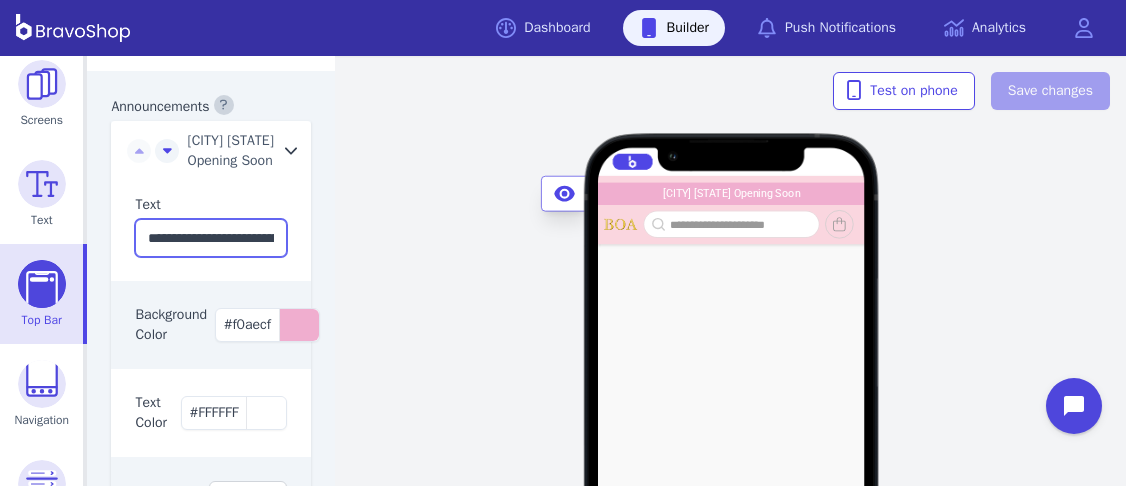 click on "**********" at bounding box center (211, 238) 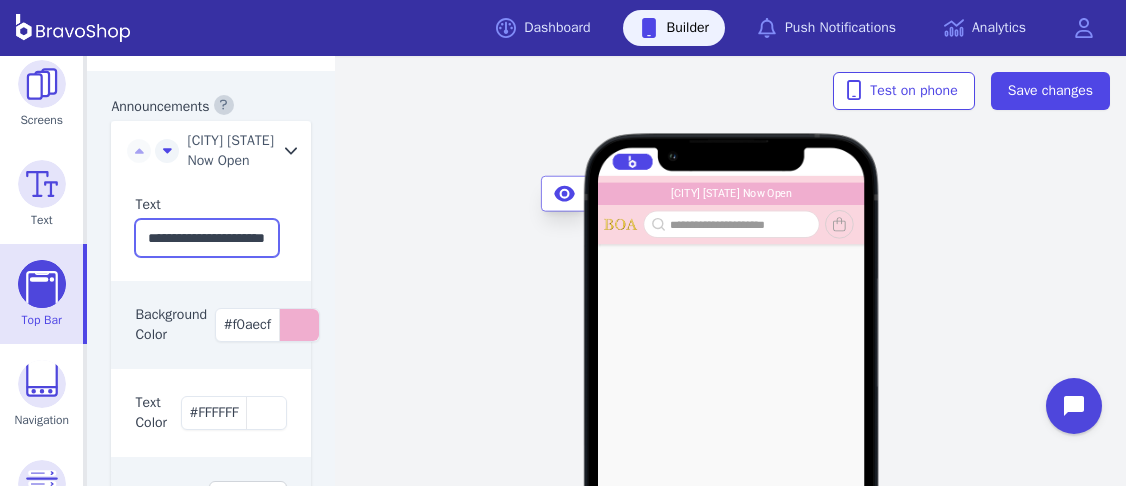 scroll, scrollTop: 0, scrollLeft: 37, axis: horizontal 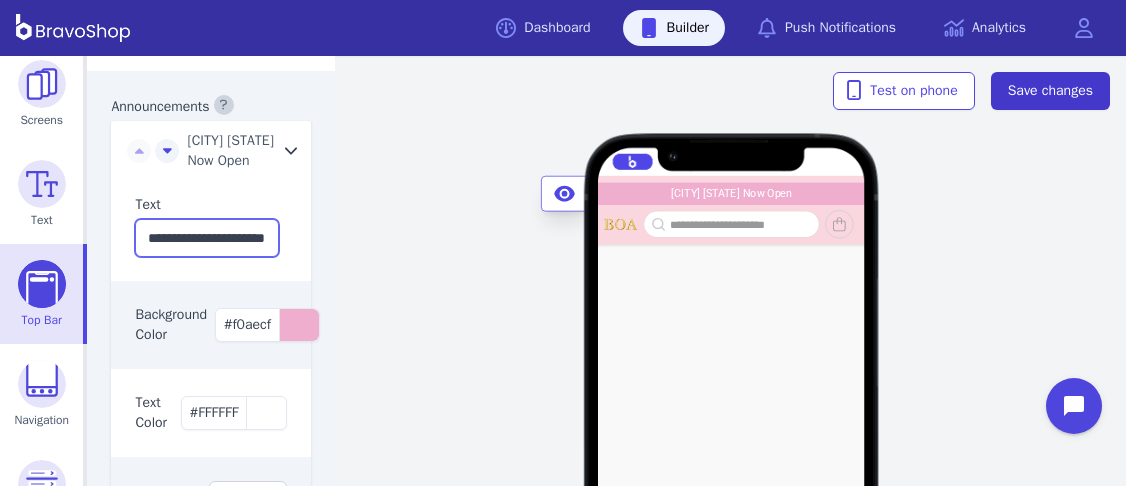 type on "**********" 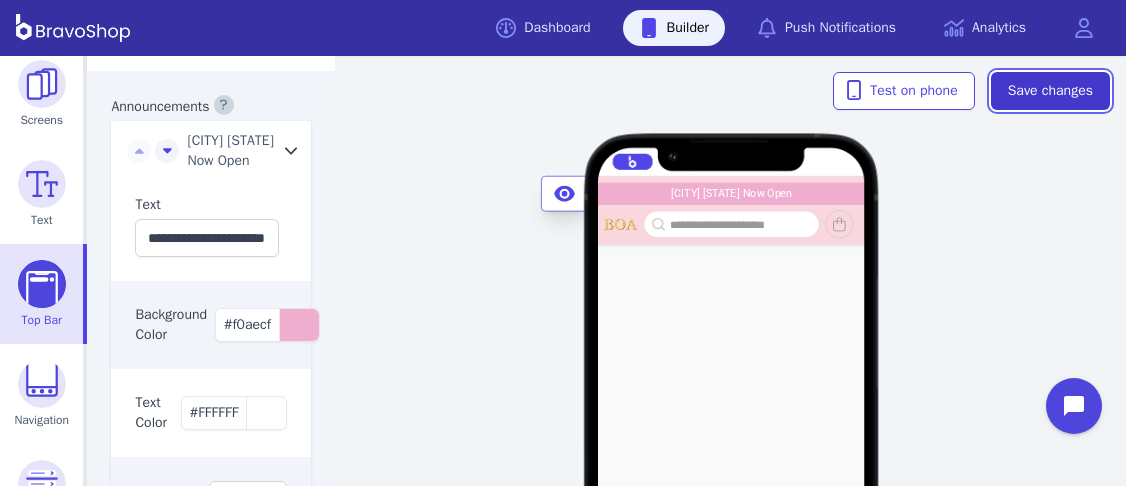 click on "Save changes" at bounding box center (1050, 91) 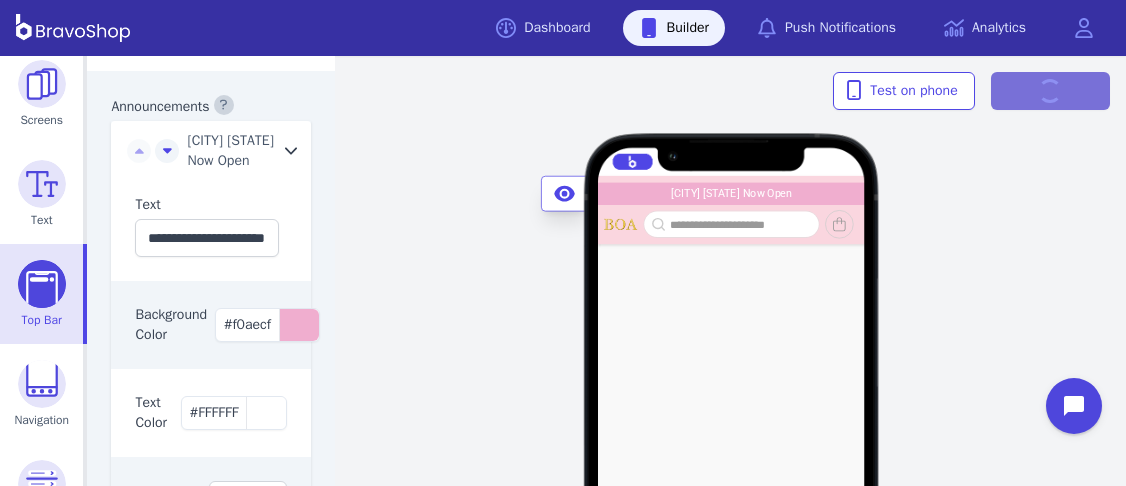 scroll, scrollTop: 0, scrollLeft: 0, axis: both 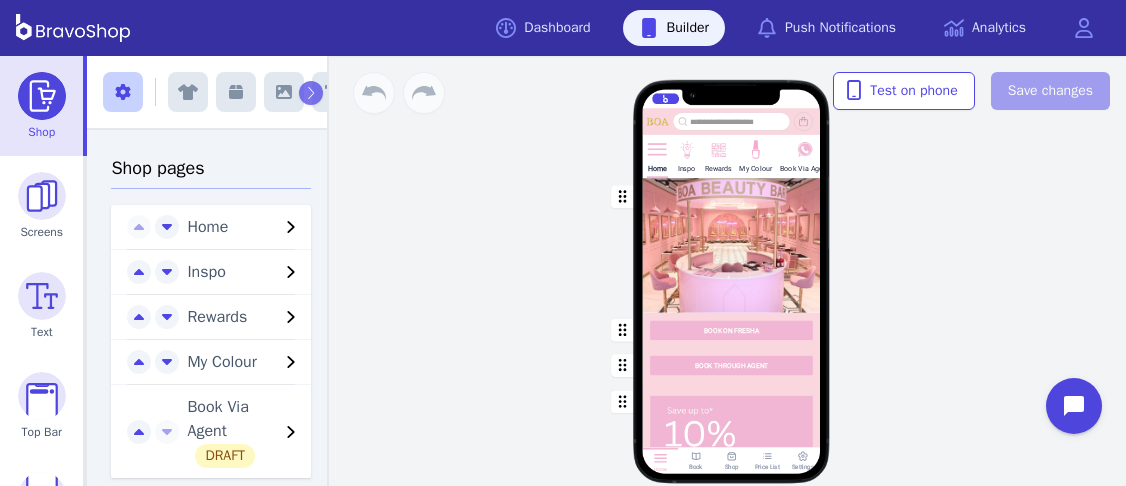 click on "Inspo" at bounding box center (207, 227) 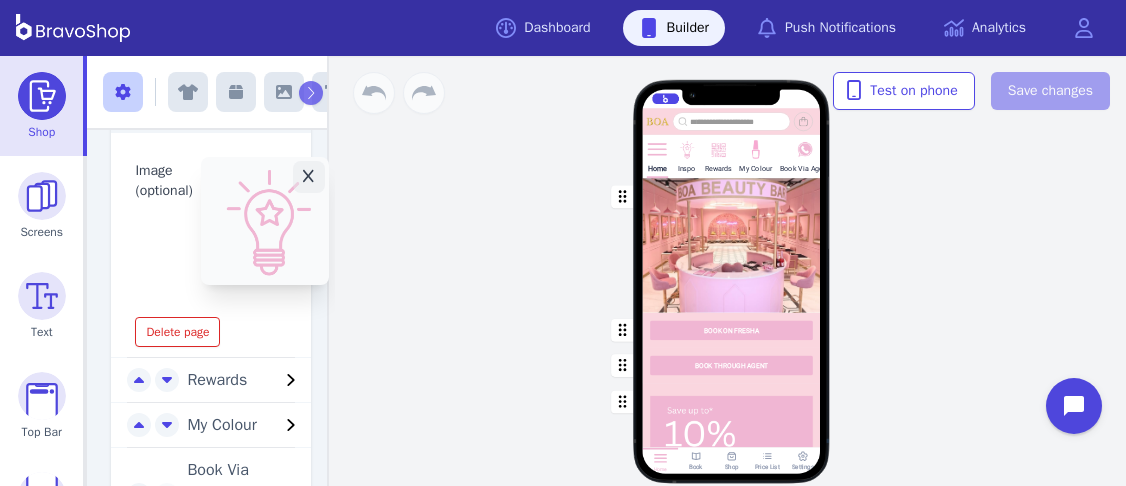 scroll, scrollTop: 243, scrollLeft: 0, axis: vertical 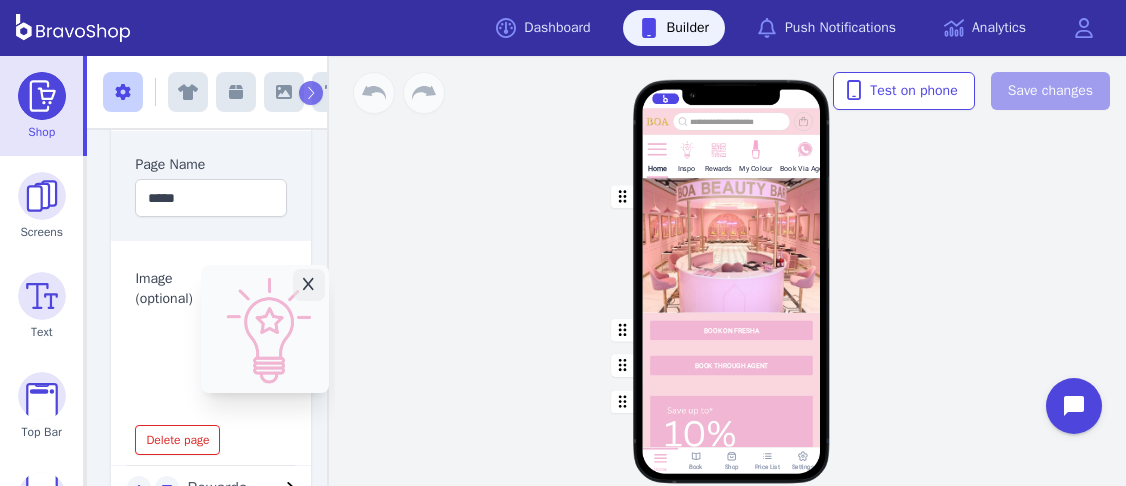 click on "Inspo" at bounding box center [656, 168] 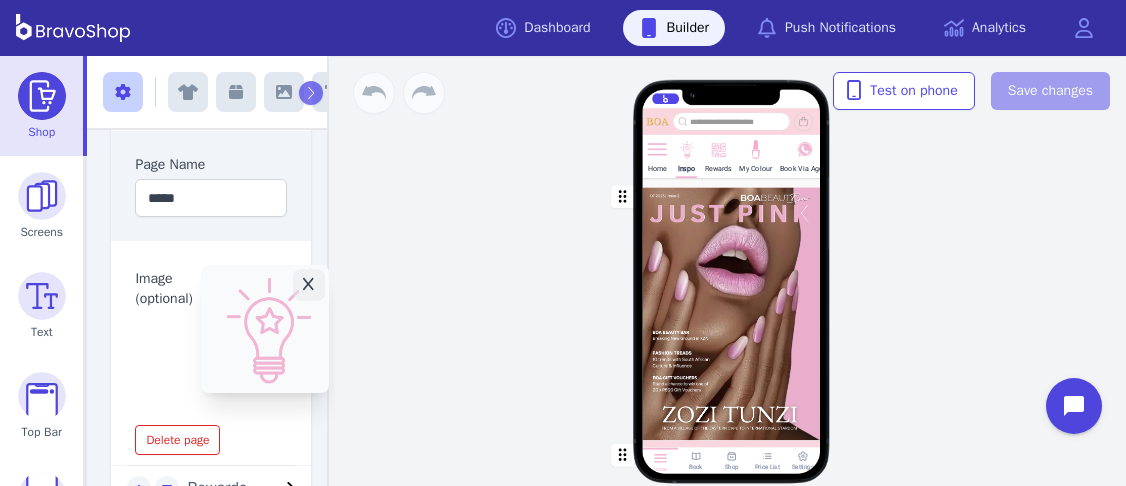 click at bounding box center [732, 309] 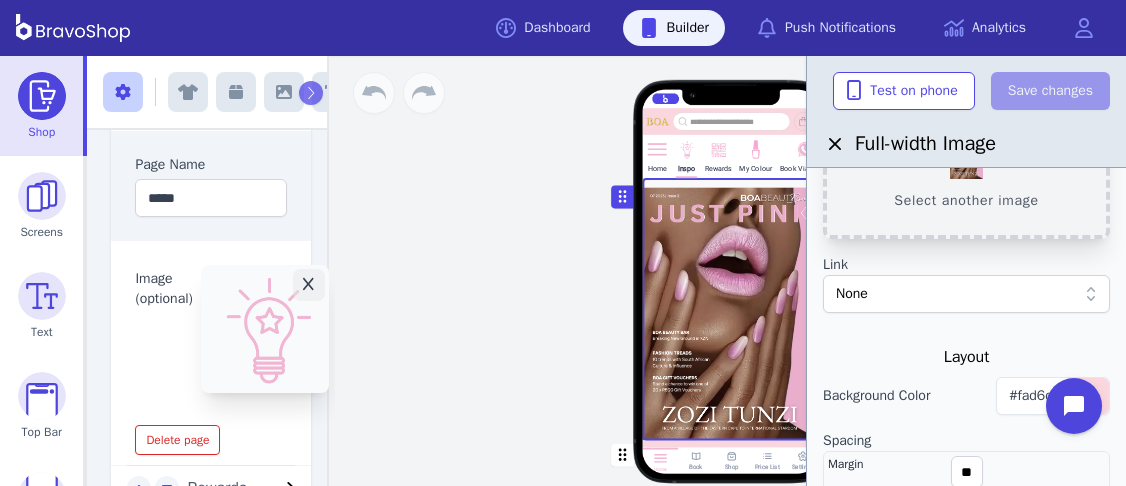 scroll, scrollTop: 148, scrollLeft: 0, axis: vertical 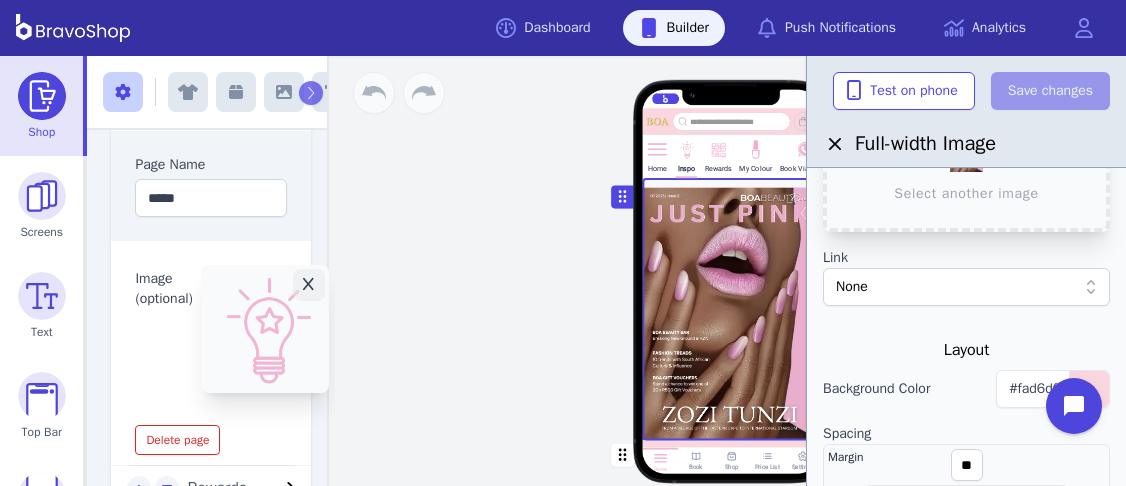 click on "None" at bounding box center [956, 287] 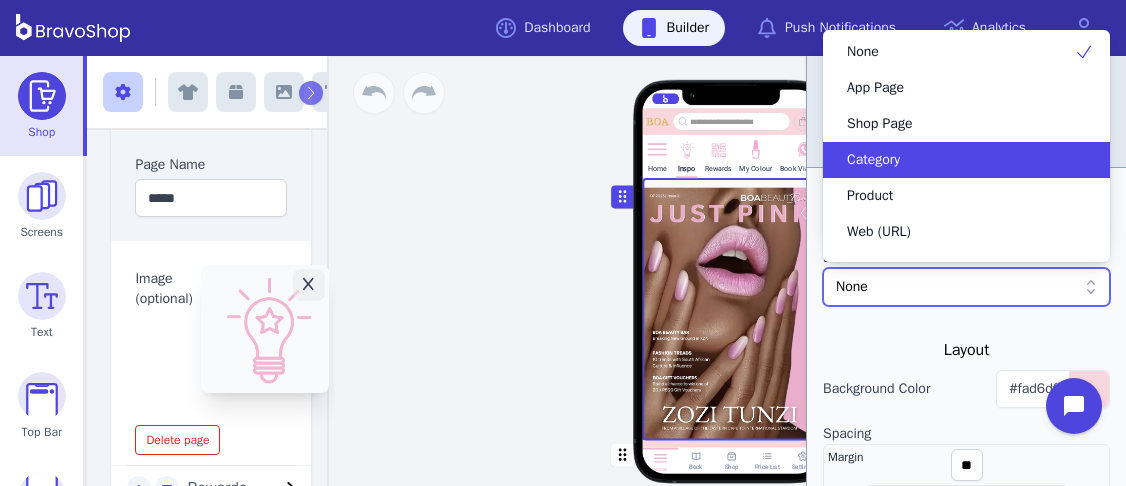 scroll, scrollTop: 64, scrollLeft: 0, axis: vertical 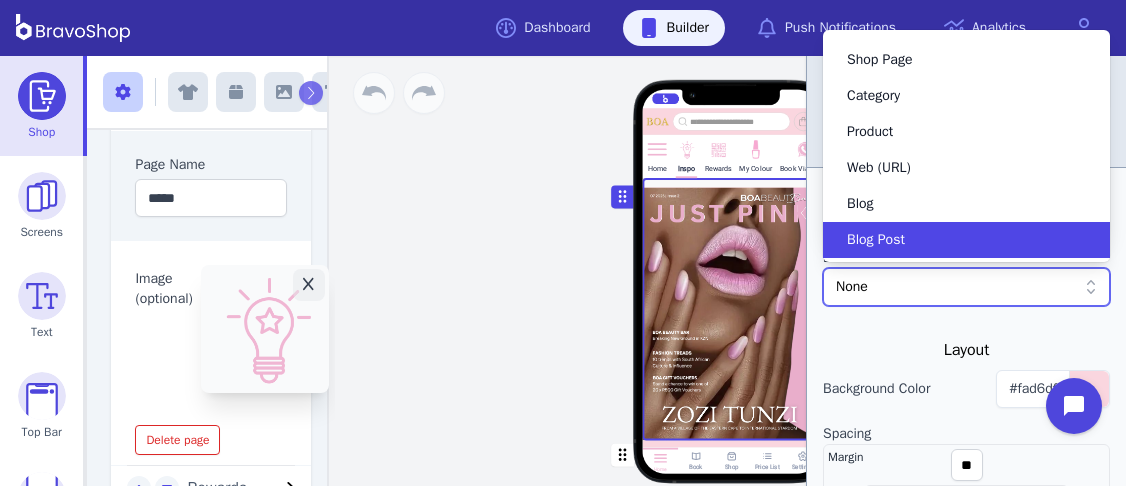 click on "Blog Post" at bounding box center [954, 240] 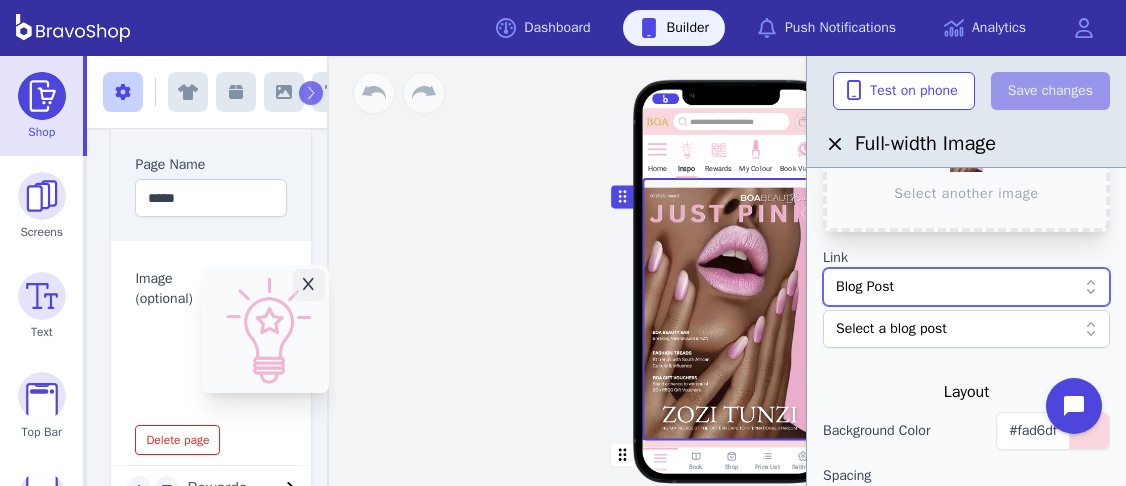 click on "Select a blog post" at bounding box center [956, 329] 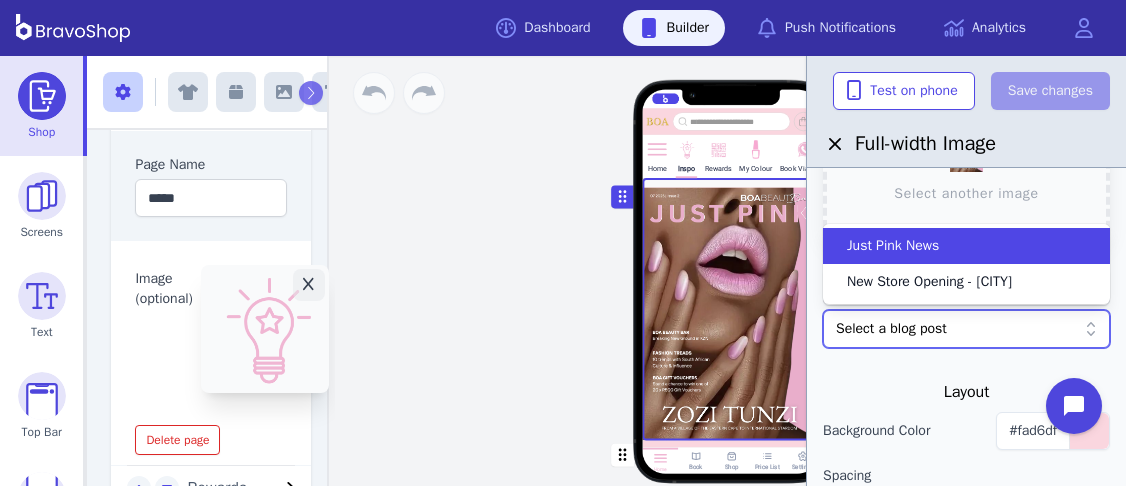 click on "Just Pink News" at bounding box center [893, 246] 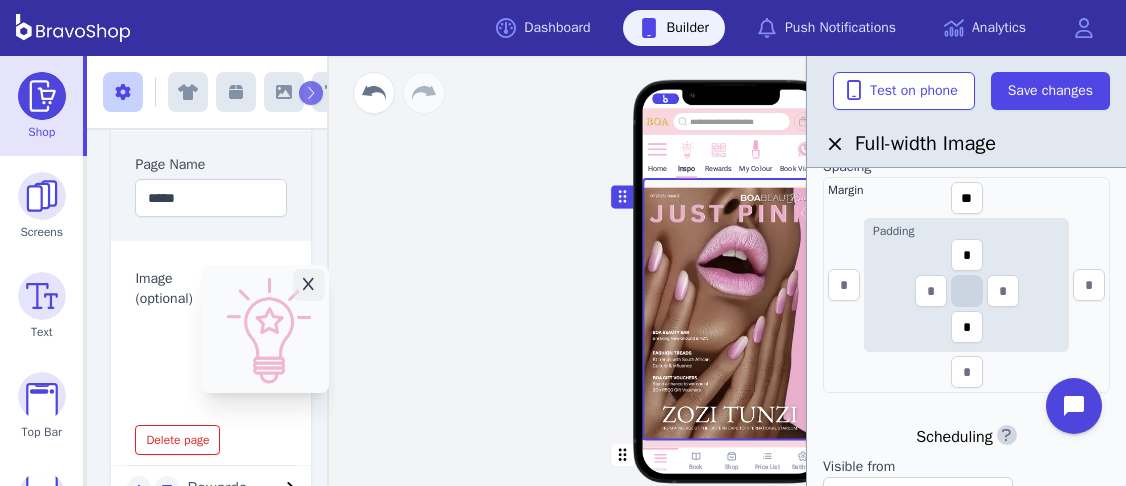 scroll, scrollTop: 764, scrollLeft: 0, axis: vertical 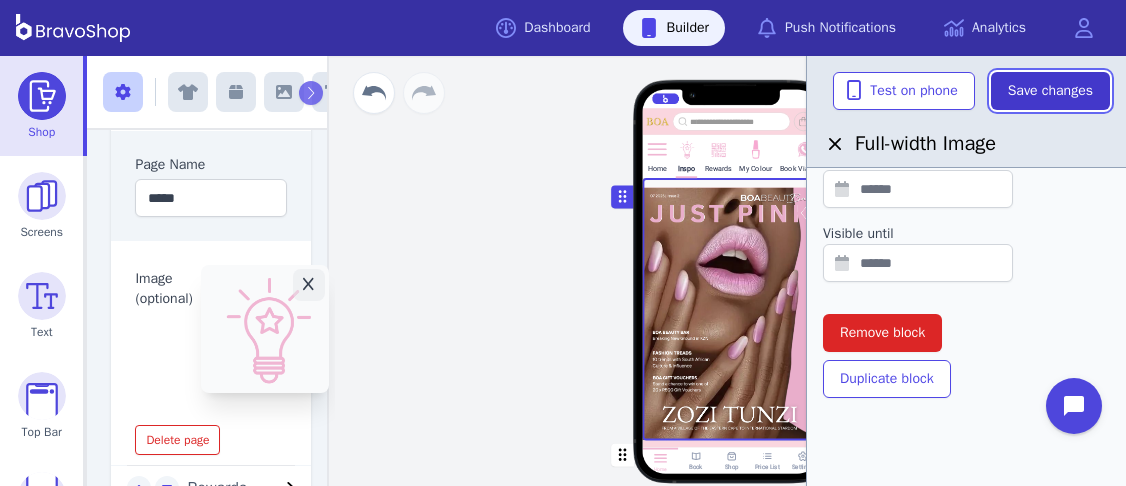 click on "Save changes" at bounding box center [1050, 91] 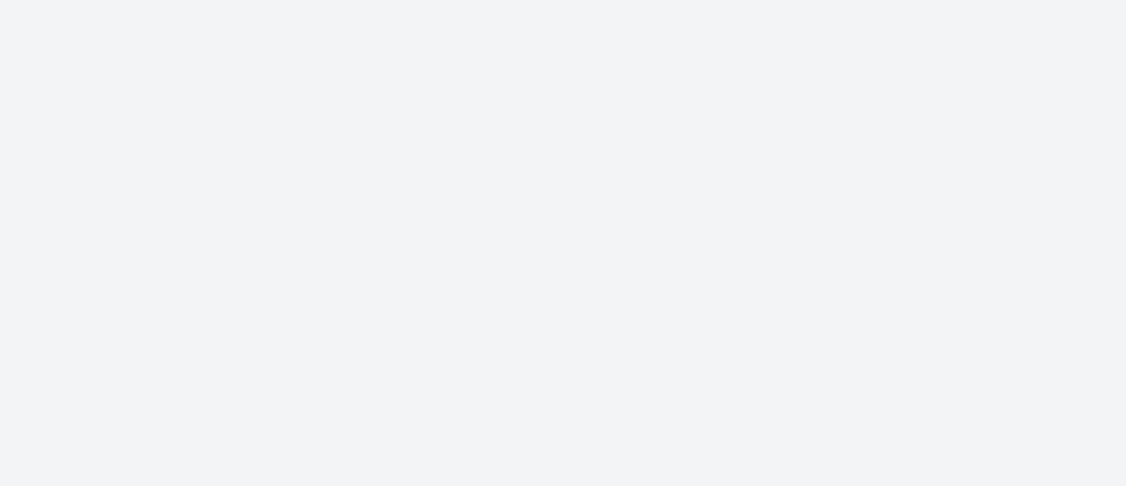 scroll, scrollTop: 0, scrollLeft: 0, axis: both 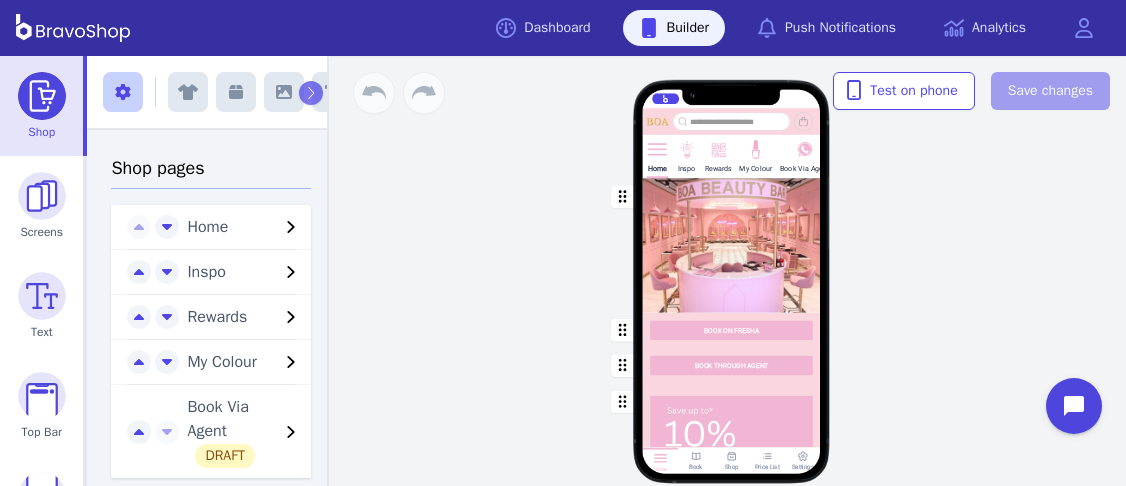 click on "Inspo" at bounding box center [207, 227] 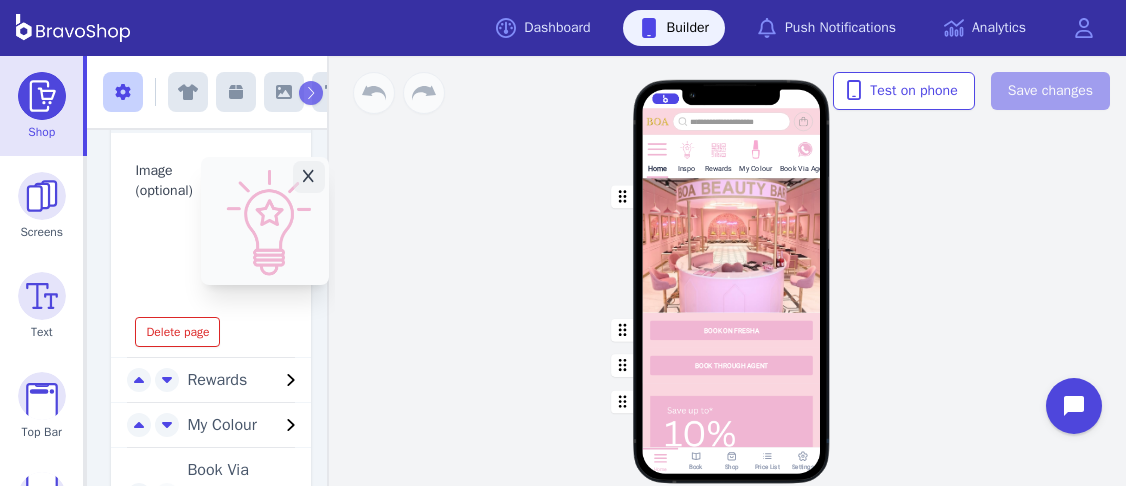 scroll, scrollTop: 243, scrollLeft: 0, axis: vertical 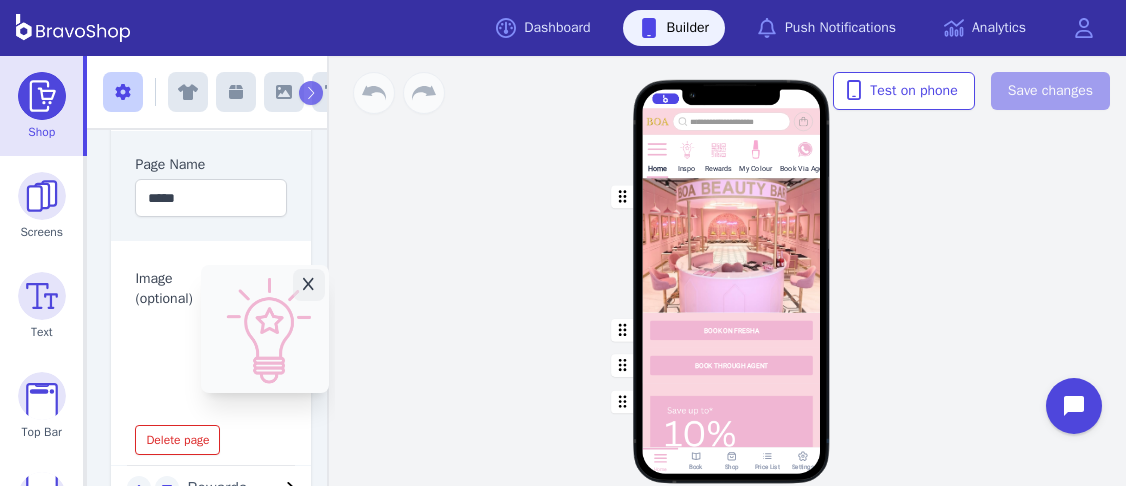 click on "Inspo" at bounding box center [656, 168] 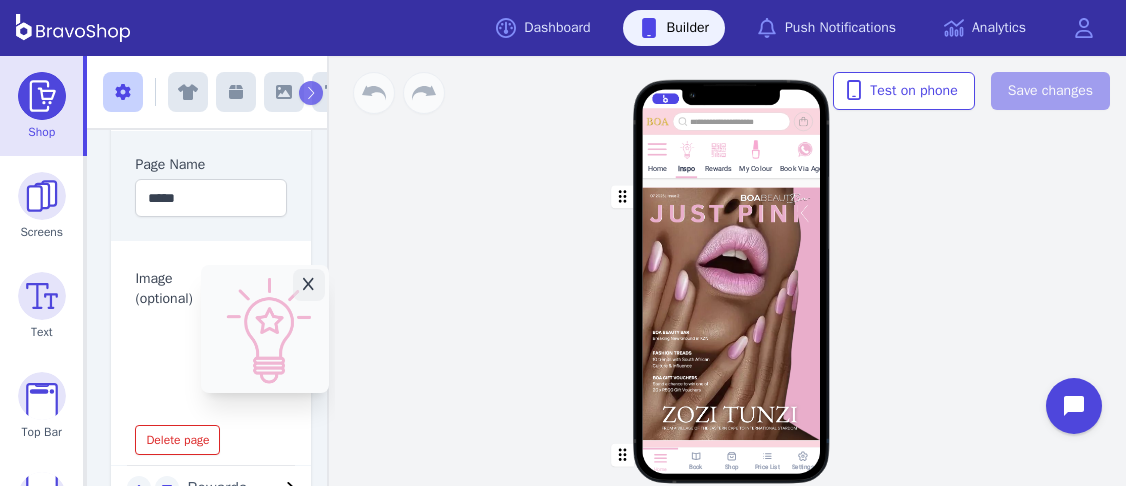 click at bounding box center (732, 309) 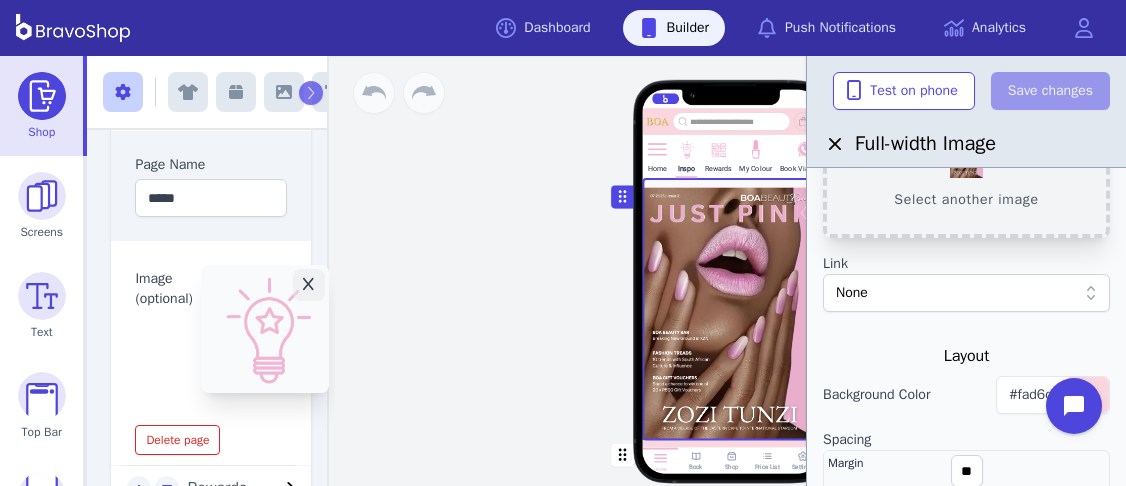 scroll, scrollTop: 148, scrollLeft: 0, axis: vertical 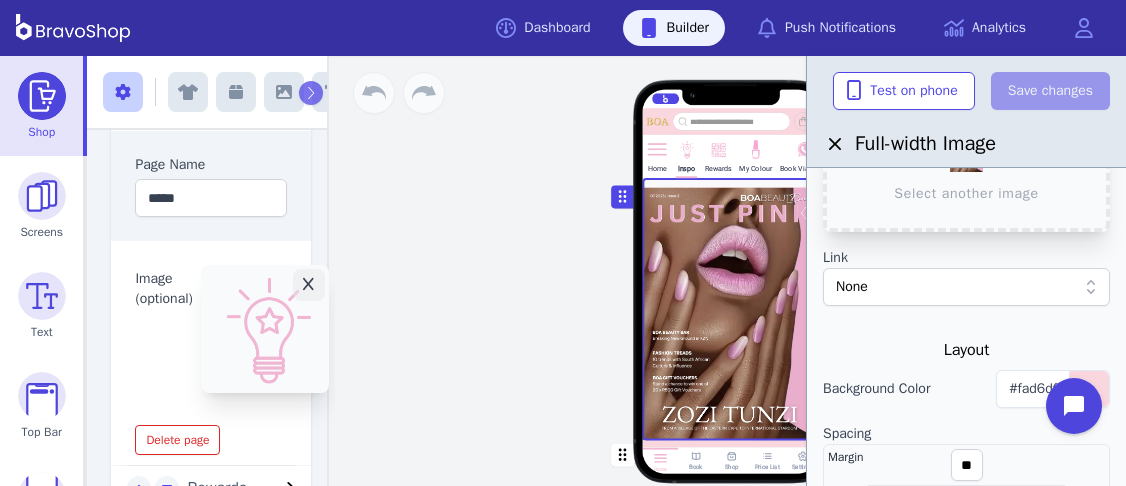 click on "None" at bounding box center (956, 287) 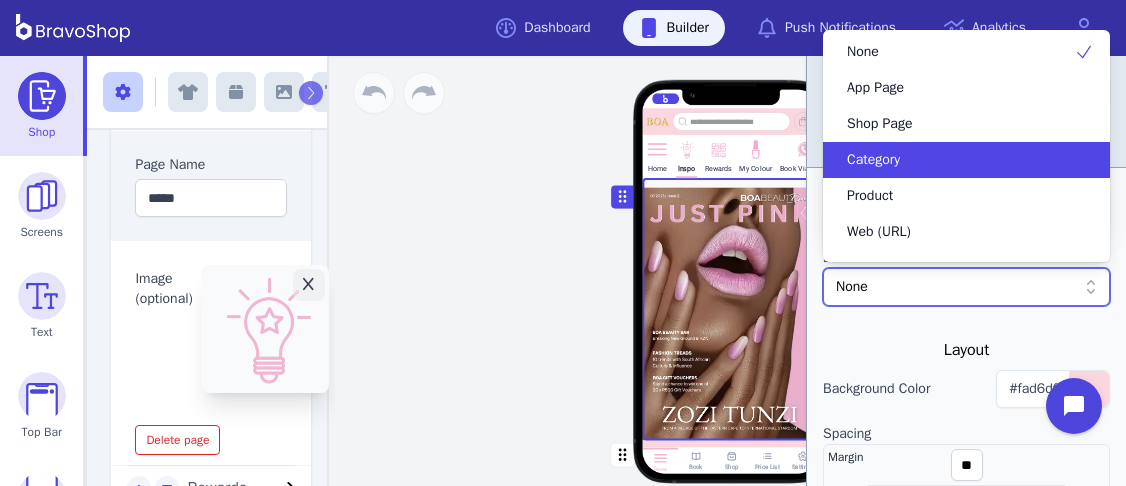 scroll, scrollTop: 64, scrollLeft: 0, axis: vertical 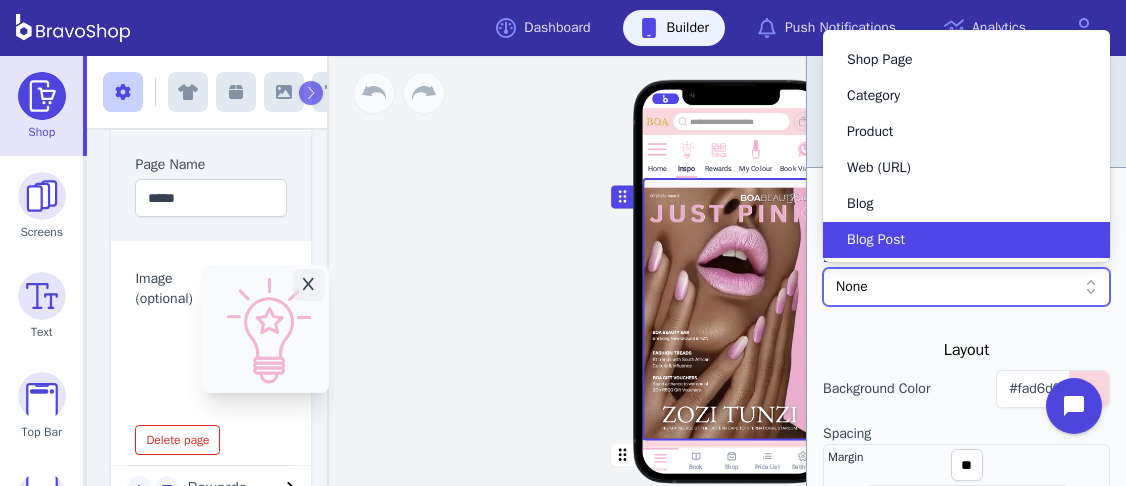 click on "Blog Post" at bounding box center (954, 240) 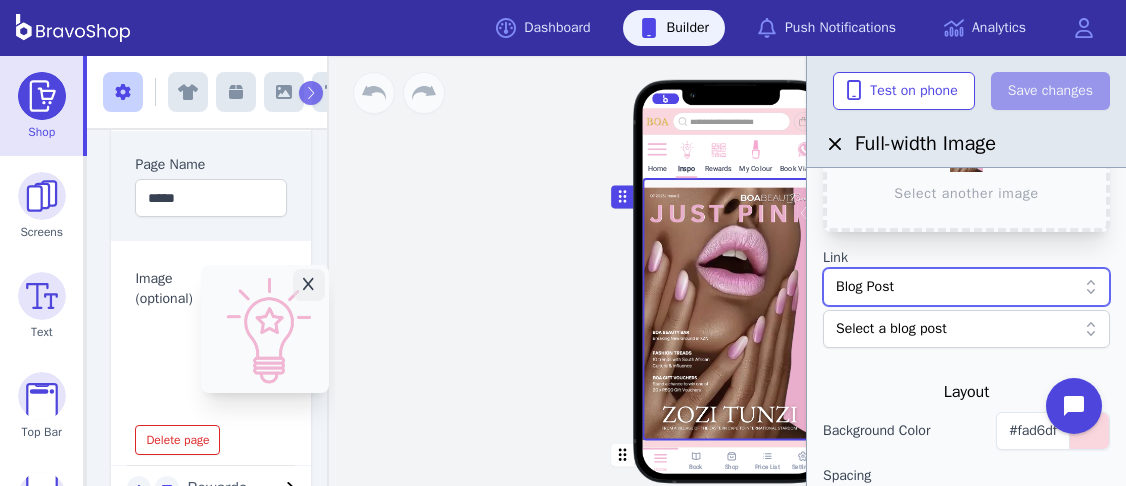 click on "Select a blog post" at bounding box center [956, 329] 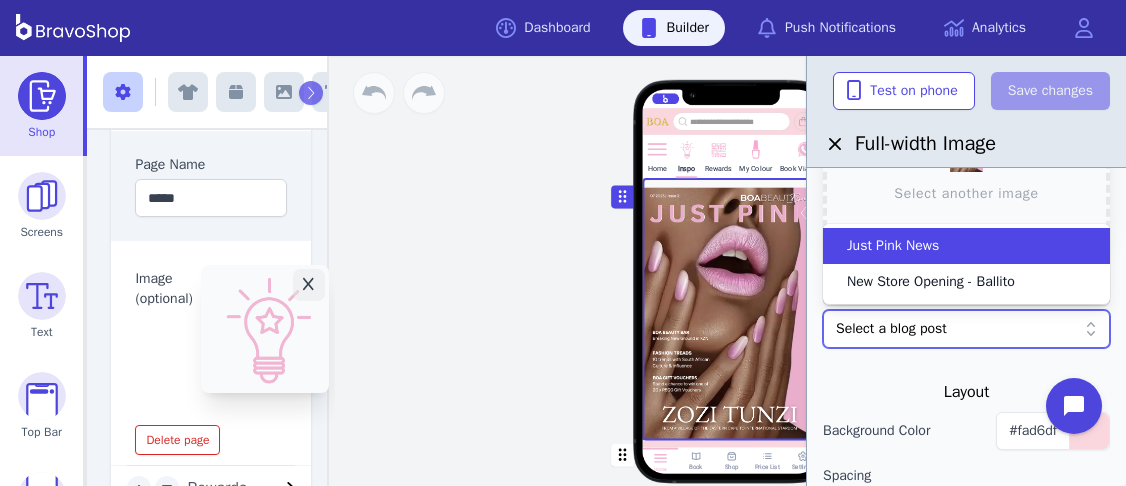 click on "Just Pink News" at bounding box center (893, 246) 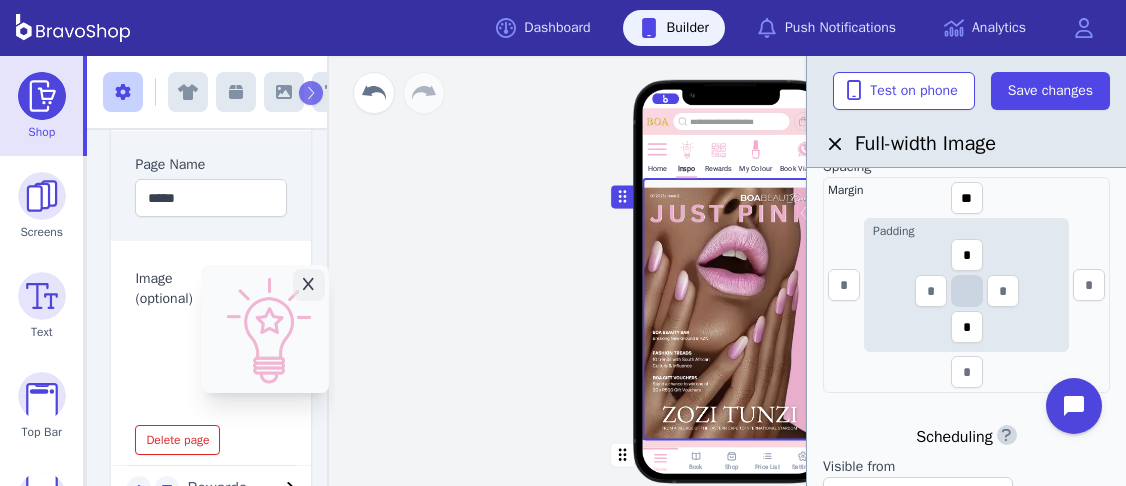 scroll, scrollTop: 764, scrollLeft: 0, axis: vertical 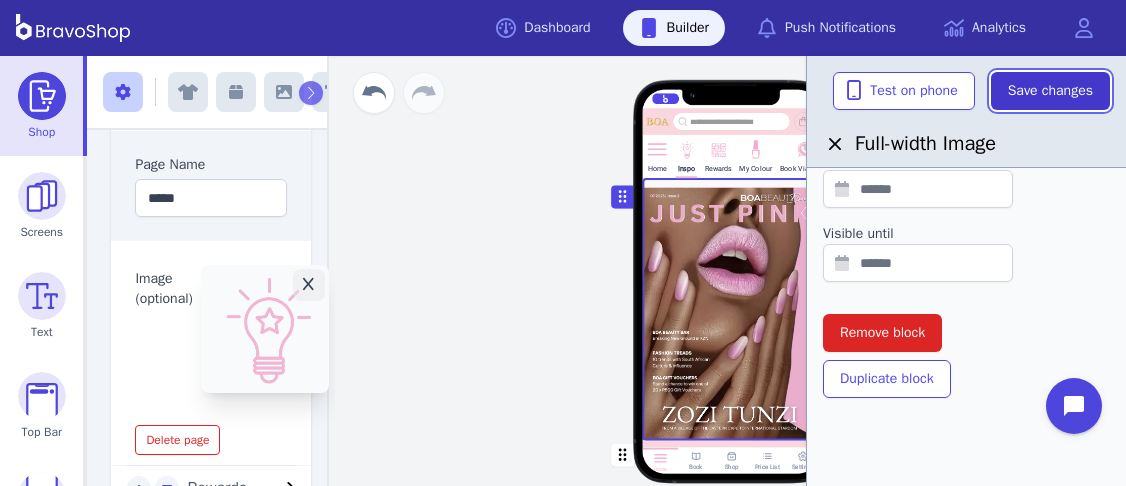 click on "Save changes" at bounding box center (1050, 91) 